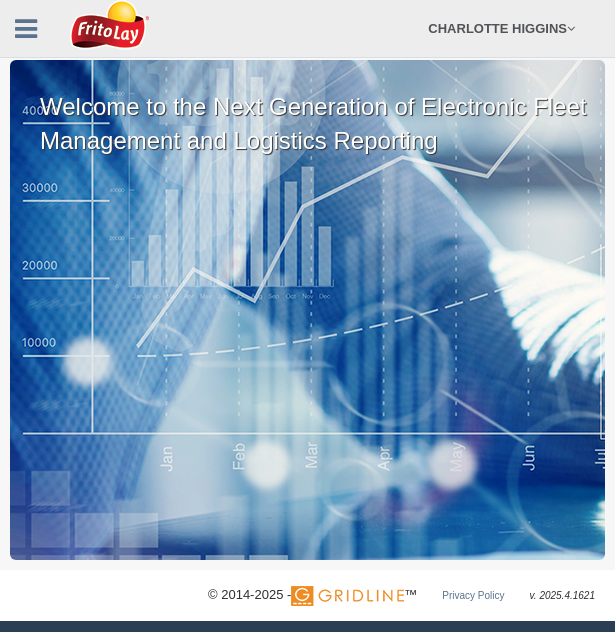 scroll, scrollTop: 0, scrollLeft: 0, axis: both 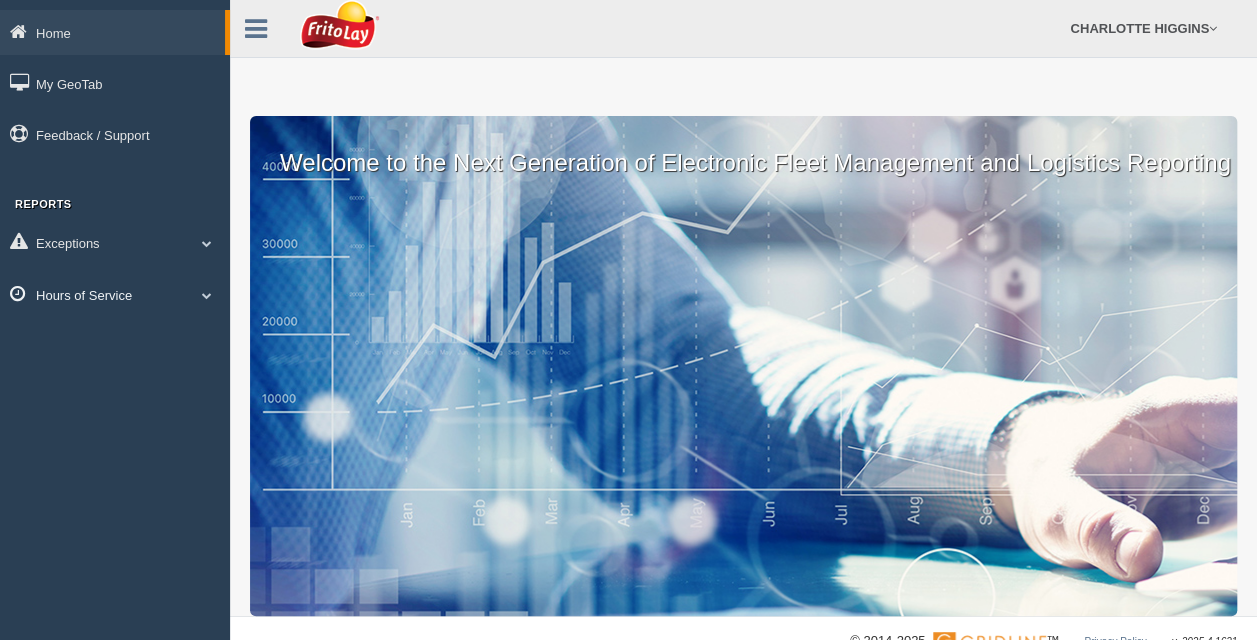click at bounding box center (207, 295) 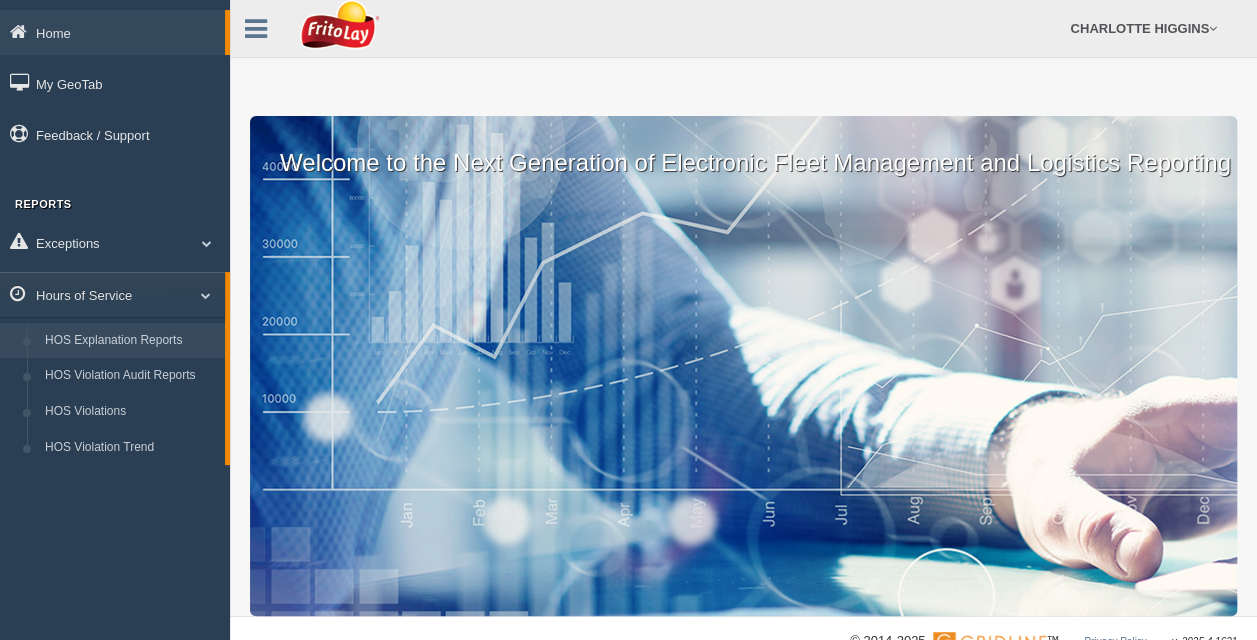 click on "HOS Explanation Reports" at bounding box center [130, 341] 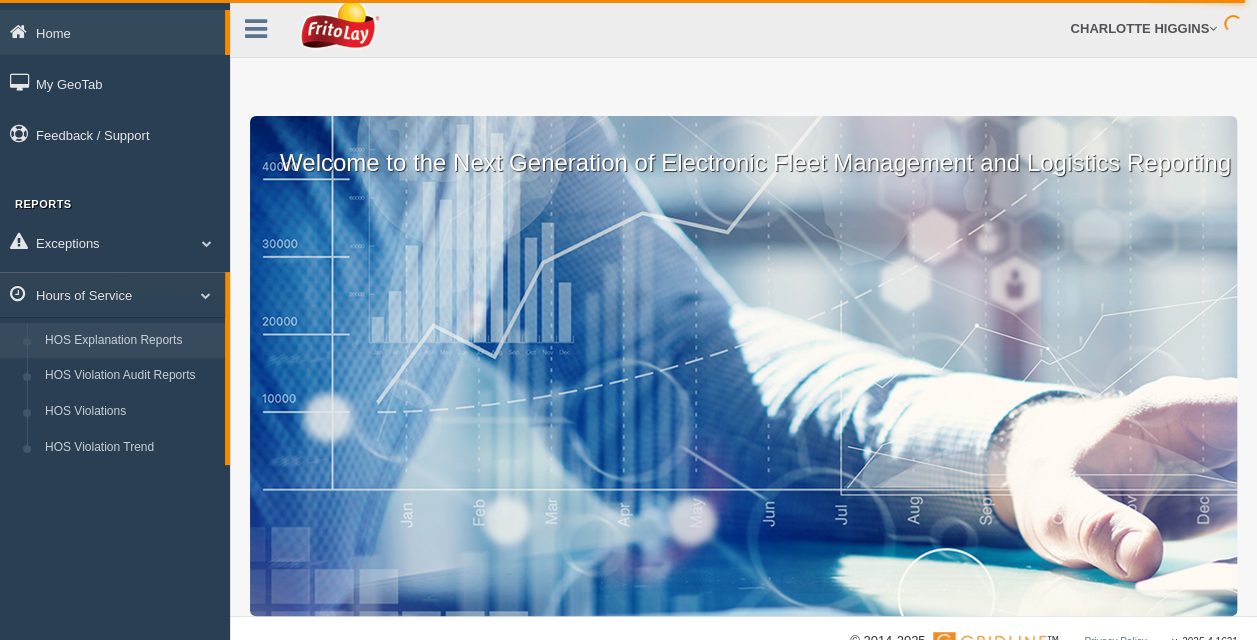 click on "Welcome to the Next Generation of Electronic Fleet Management and Logistics Reporting" at bounding box center (743, 308) 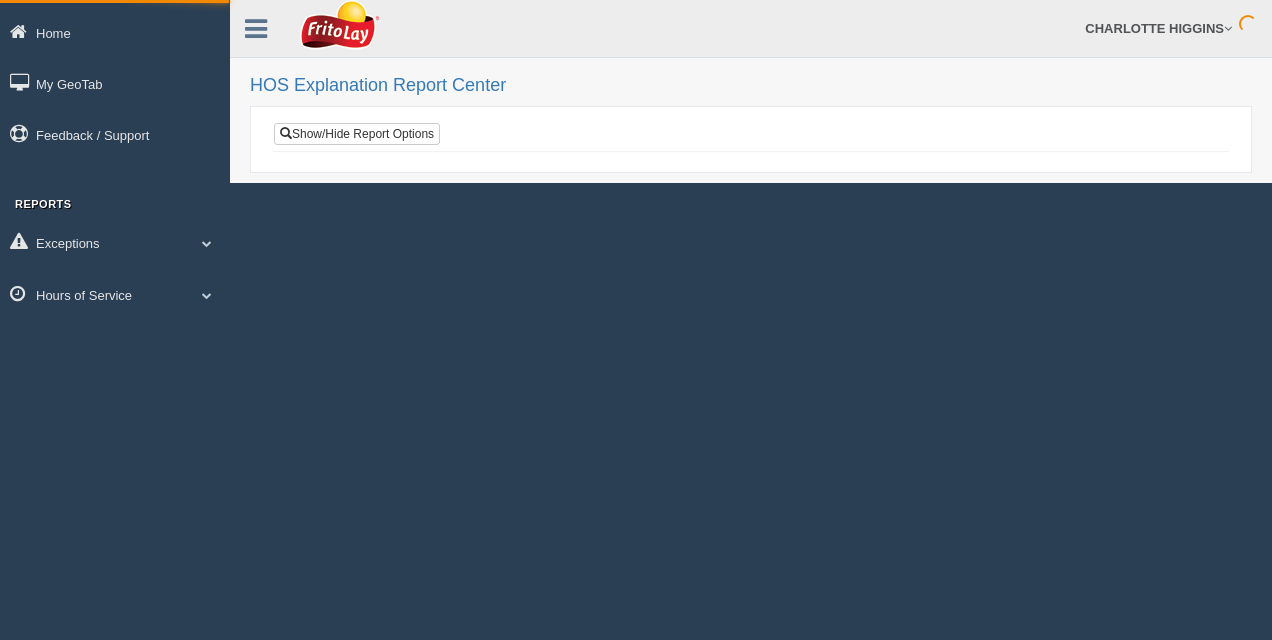 scroll, scrollTop: 0, scrollLeft: 0, axis: both 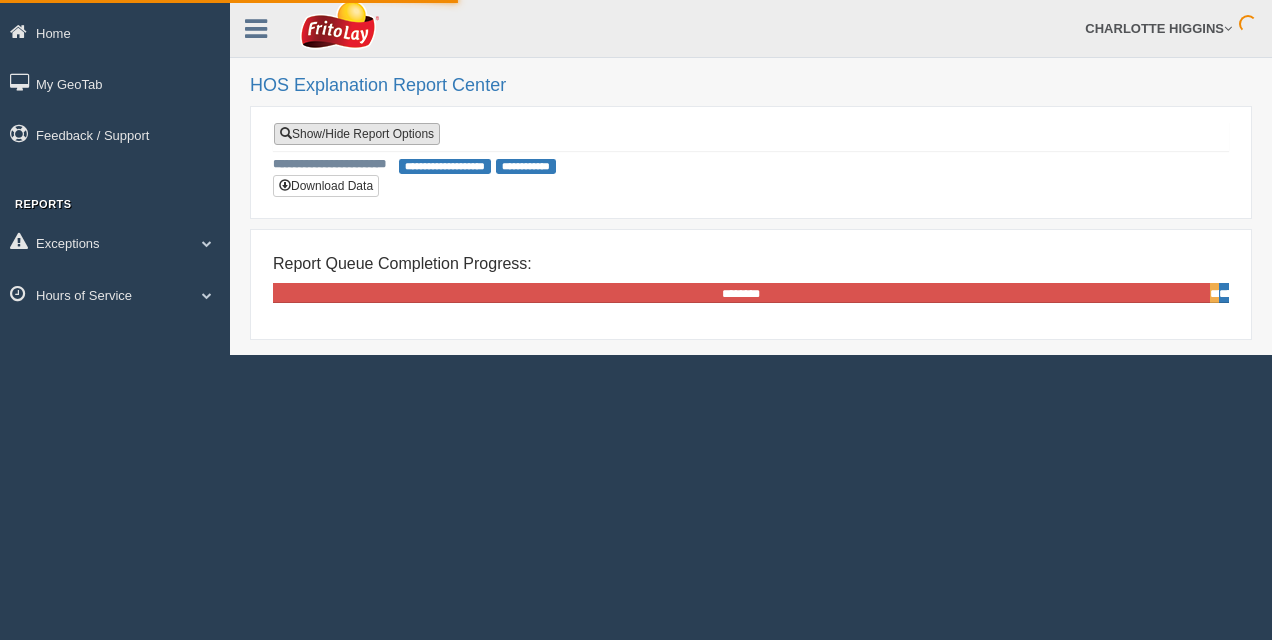 click on "Show/Hide Report Options" at bounding box center (357, 134) 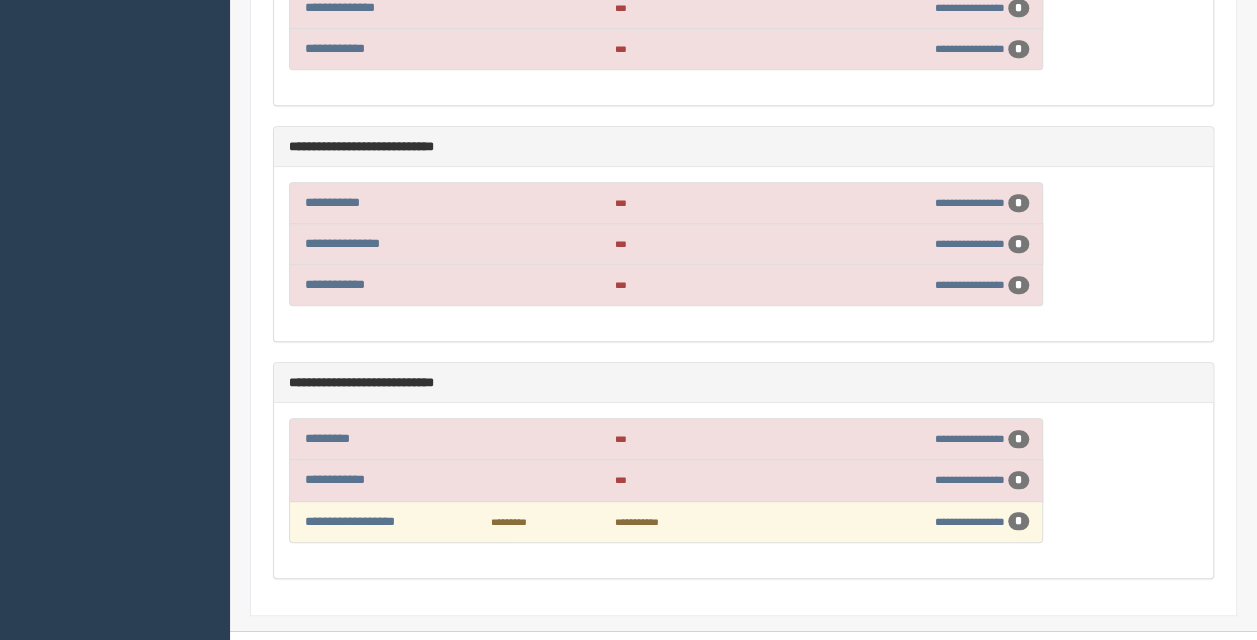 scroll, scrollTop: 4412, scrollLeft: 0, axis: vertical 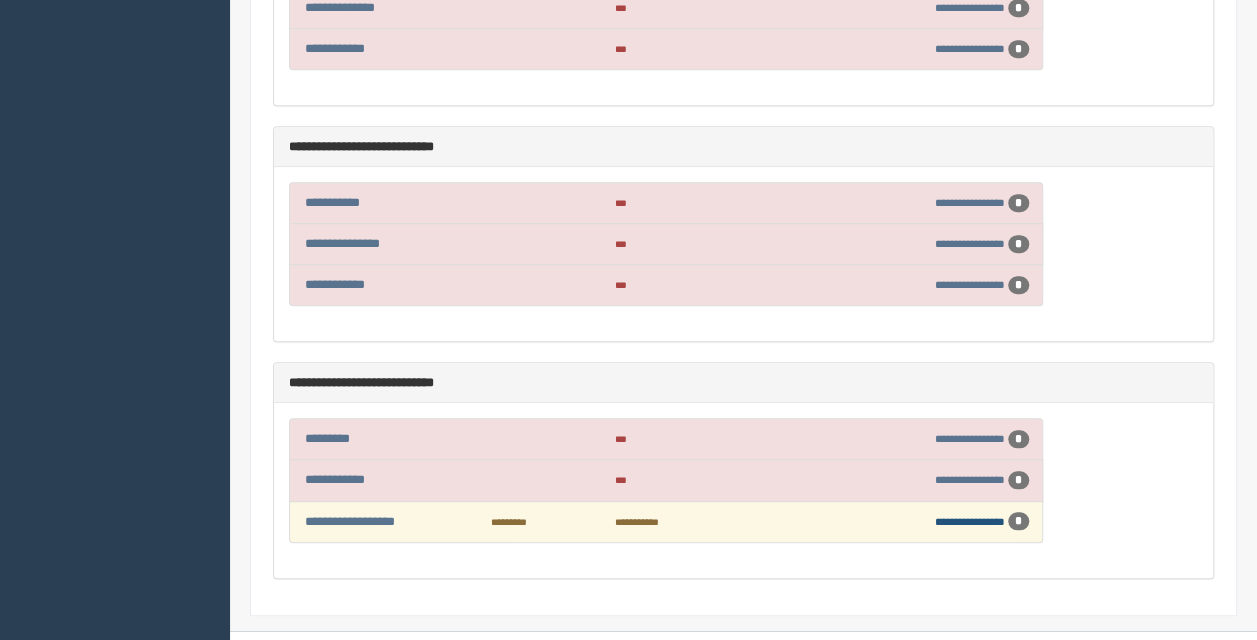 click on "**********" at bounding box center (970, 521) 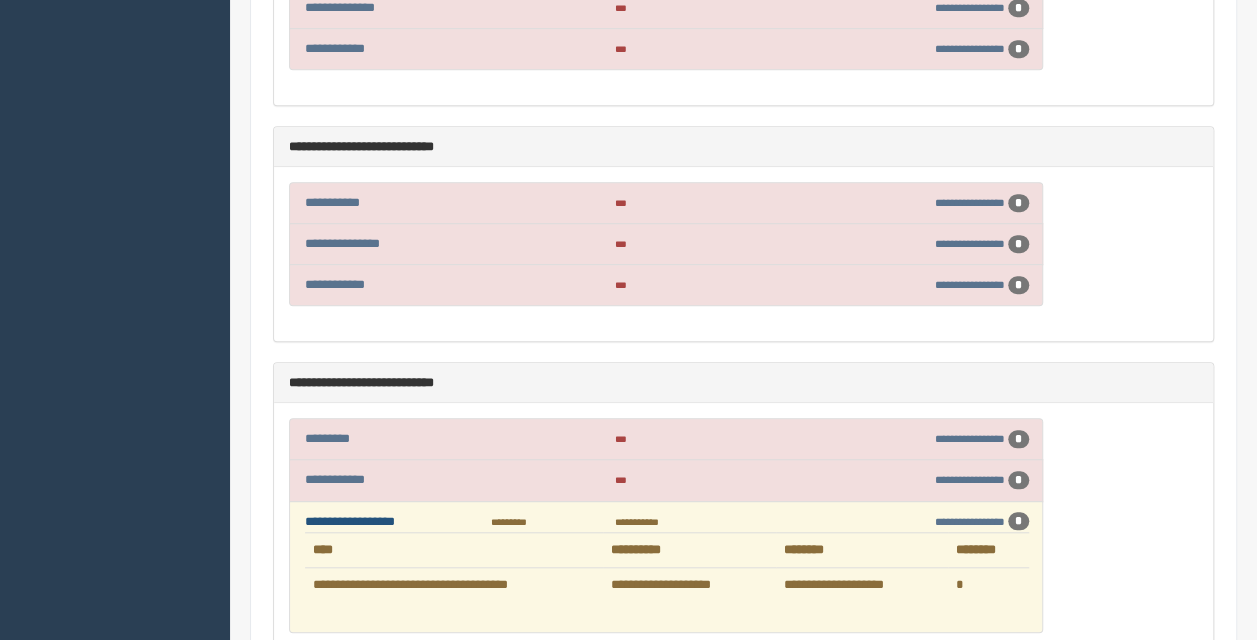 click on "**********" at bounding box center (350, 521) 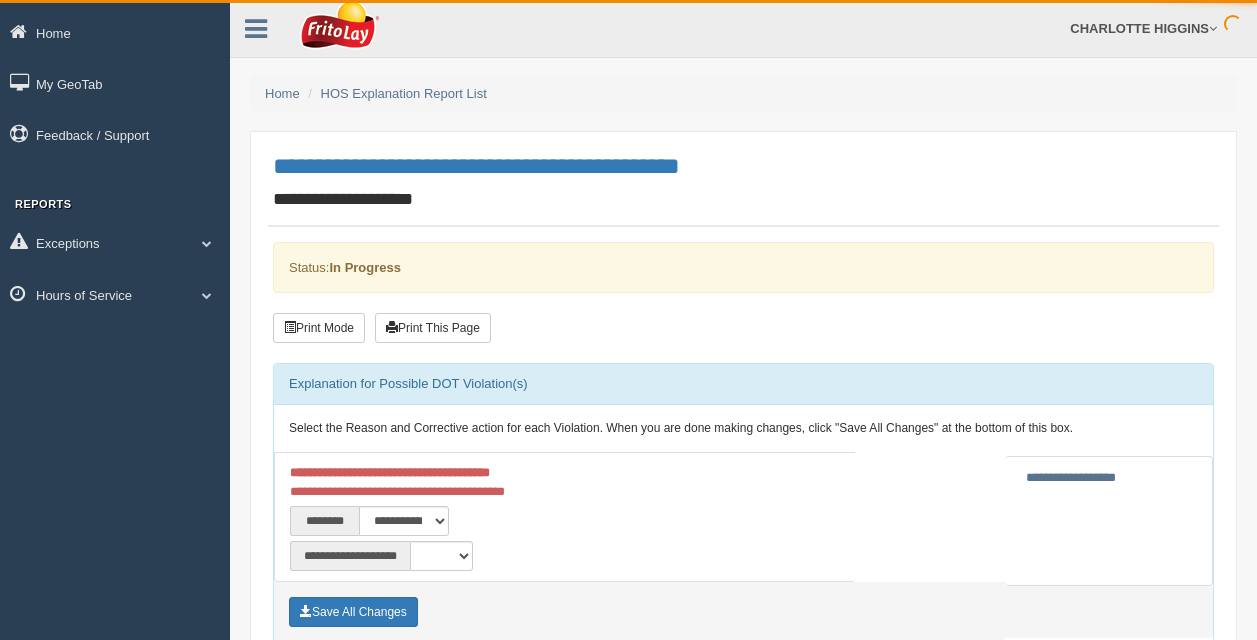 scroll, scrollTop: 0, scrollLeft: 0, axis: both 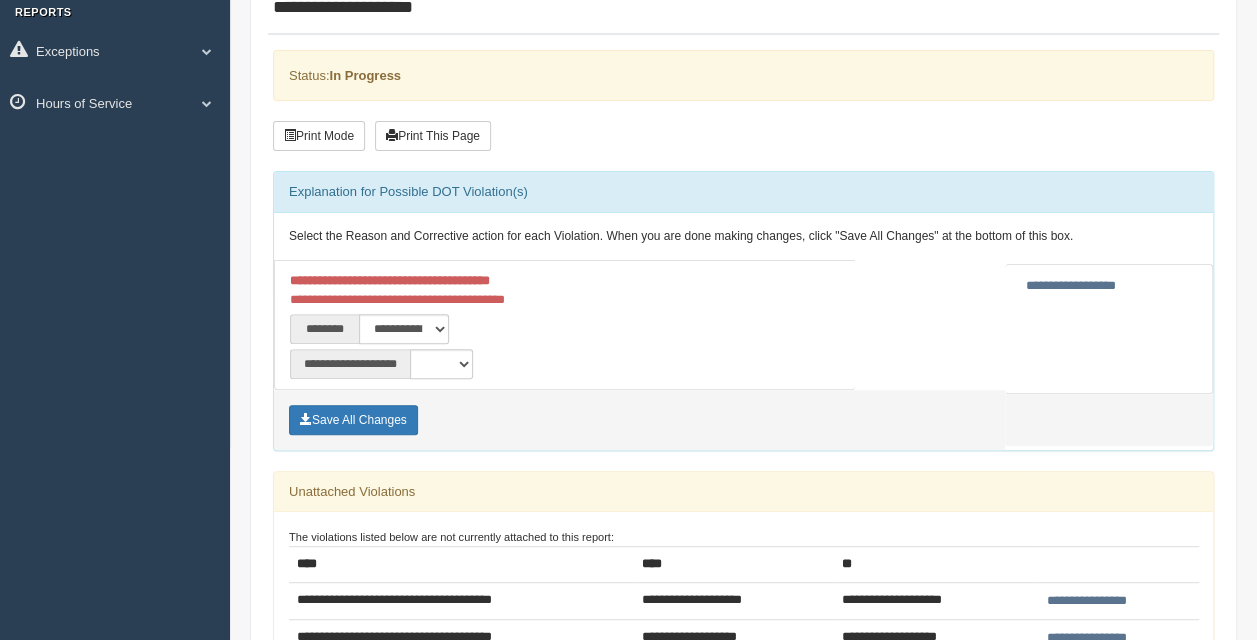 click on "**********" at bounding box center [565, 290] 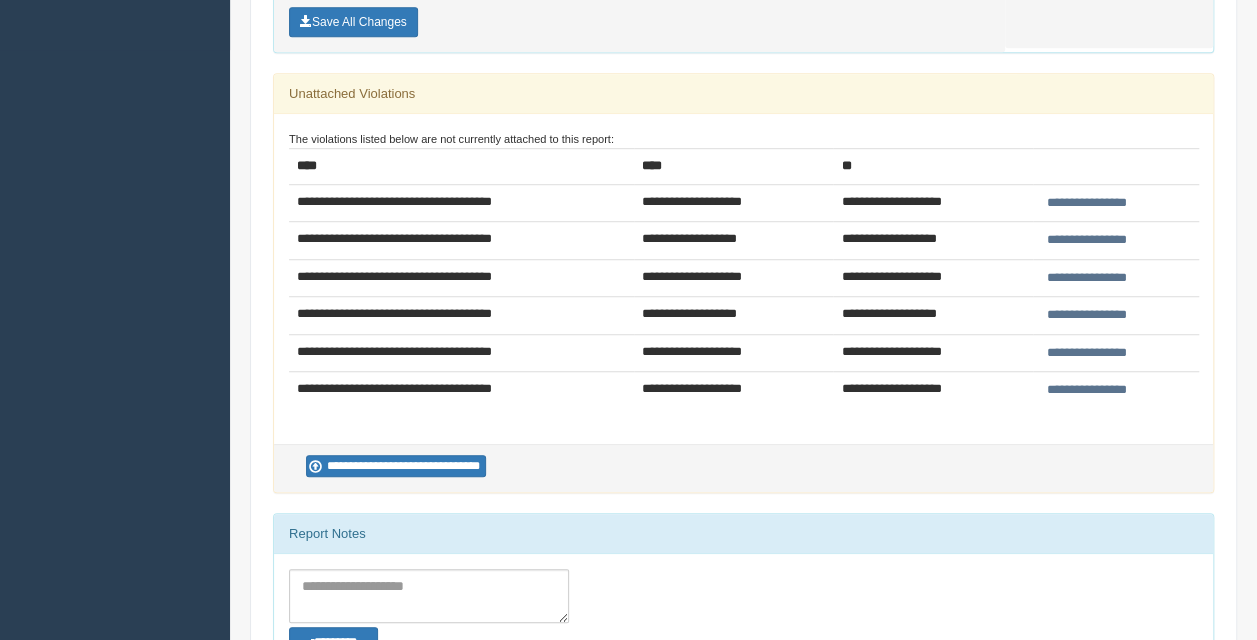 scroll, scrollTop: 622, scrollLeft: 0, axis: vertical 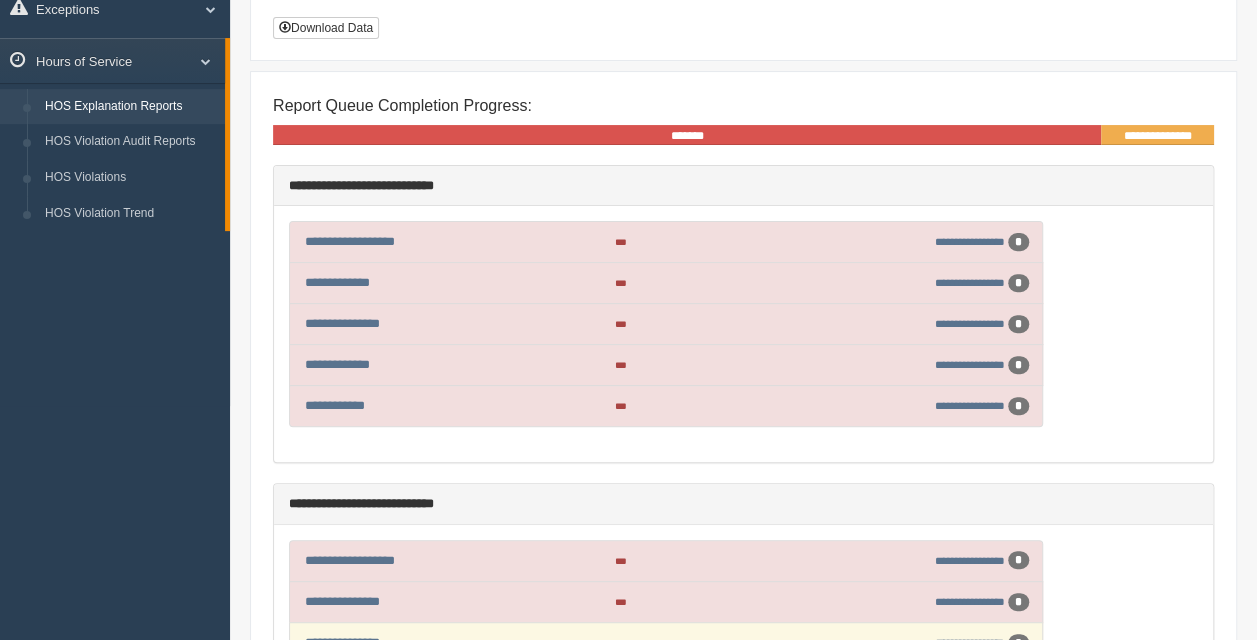 click on "**********" at bounding box center [743, 334] 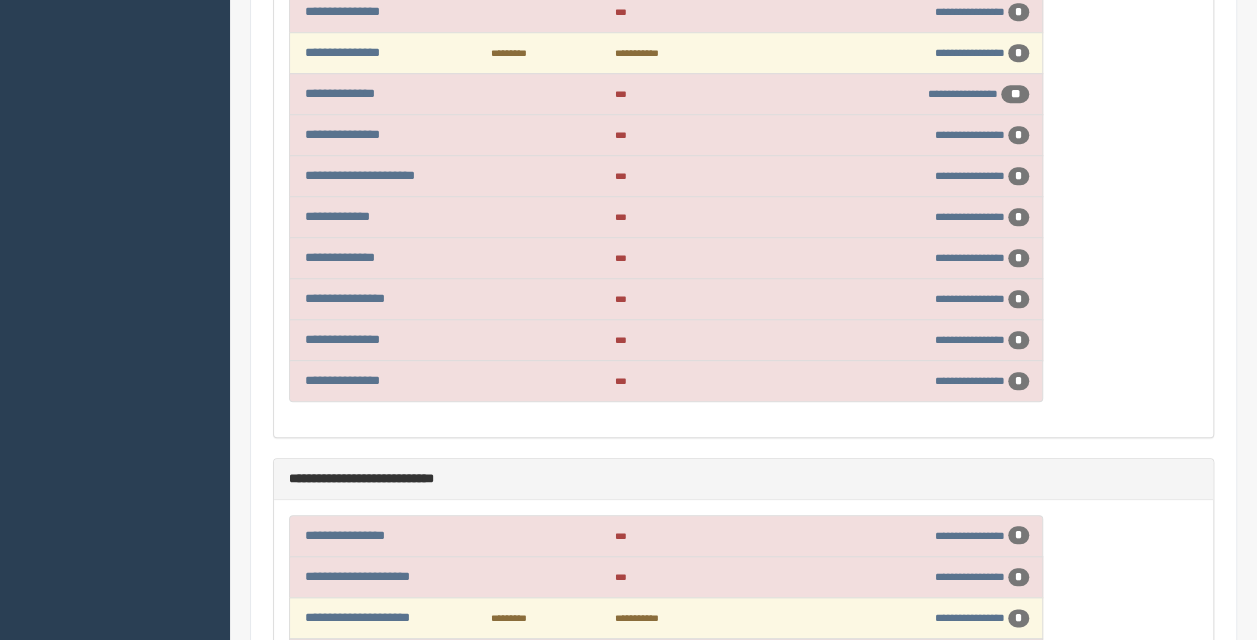 scroll, scrollTop: 790, scrollLeft: 0, axis: vertical 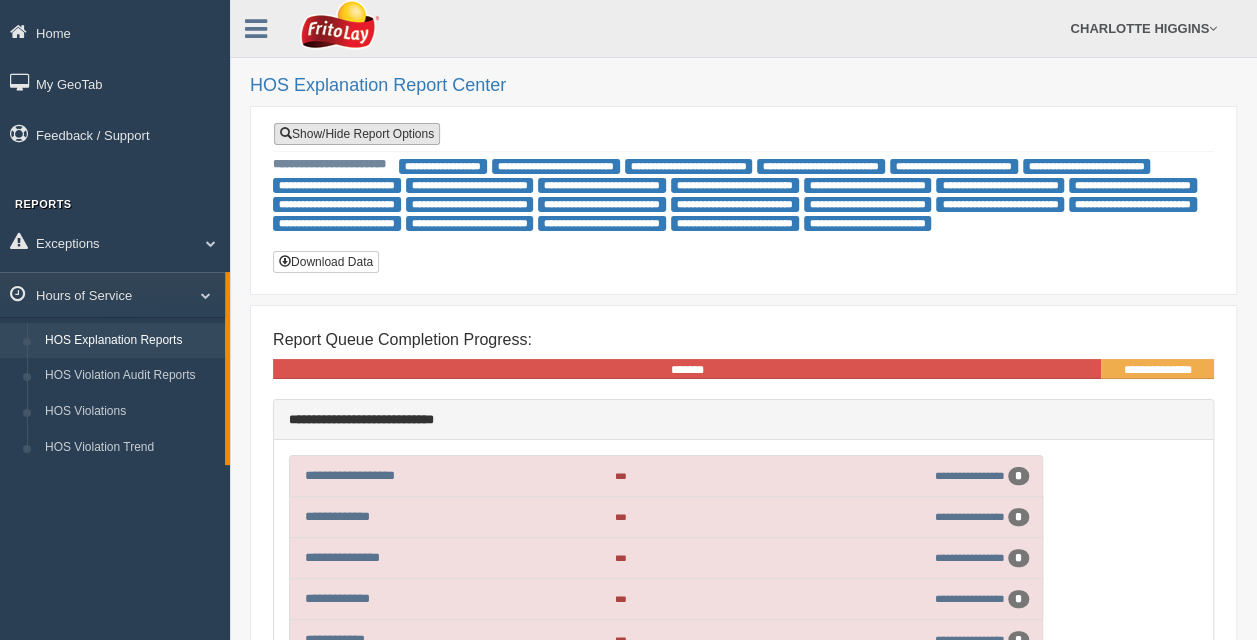 click on "Show/Hide Report Options" at bounding box center (357, 134) 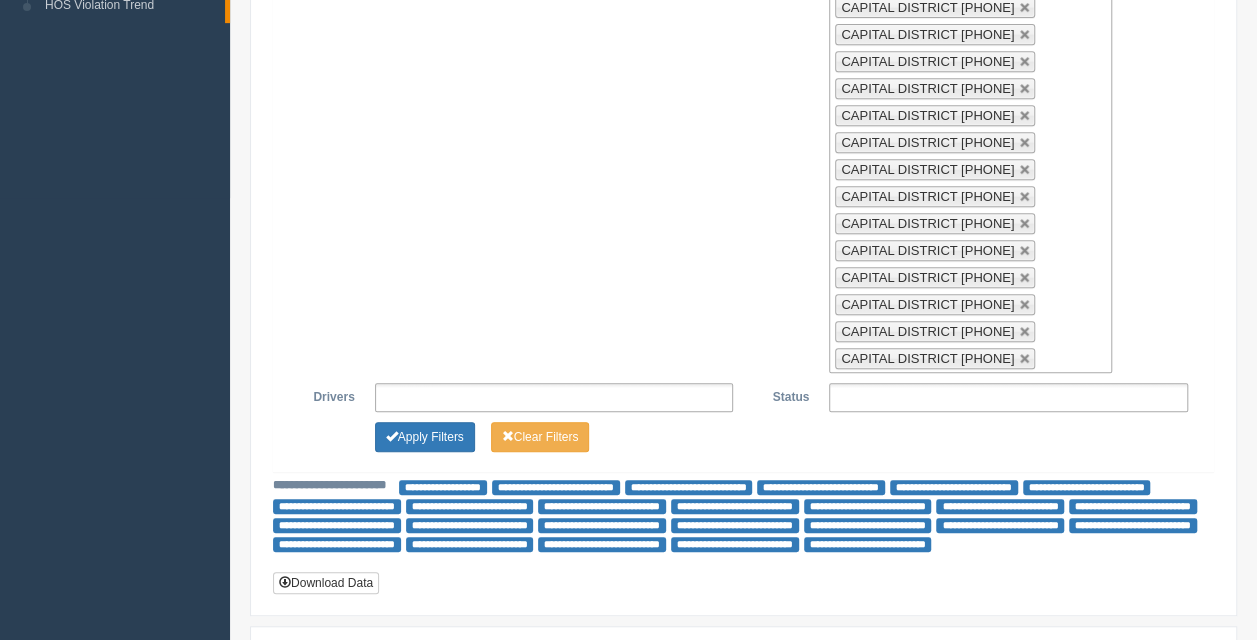 scroll, scrollTop: 395, scrollLeft: 0, axis: vertical 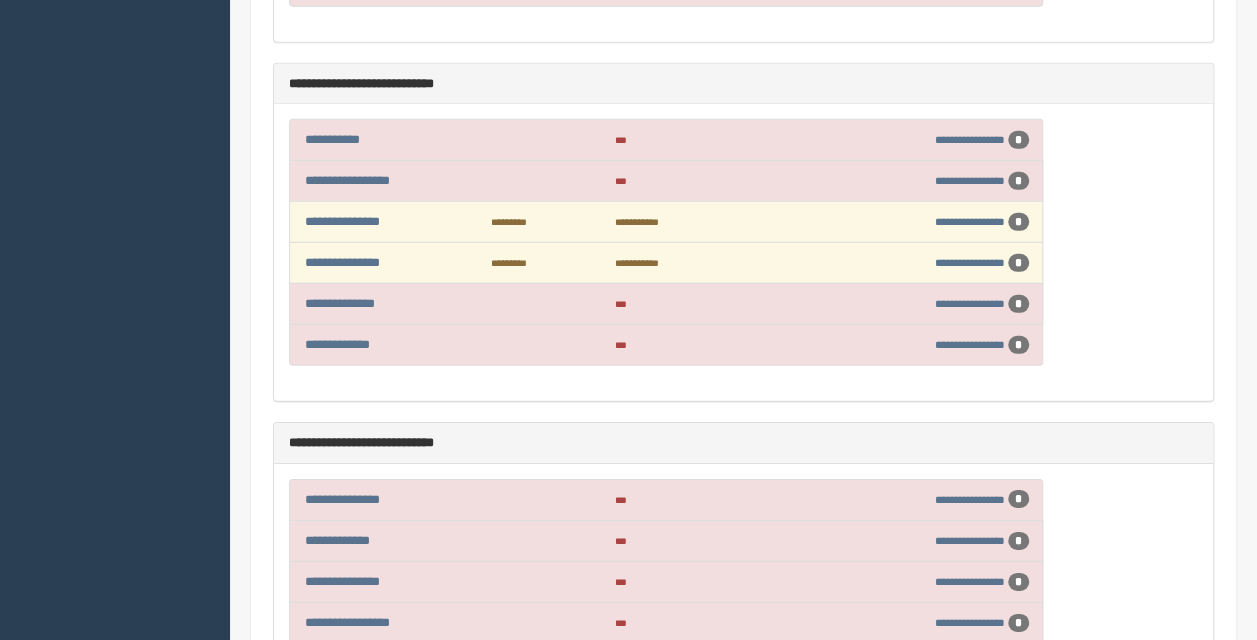 drag, startPoint x: 1255, startPoint y: 190, endPoint x: 1264, endPoint y: 218, distance: 29.410883 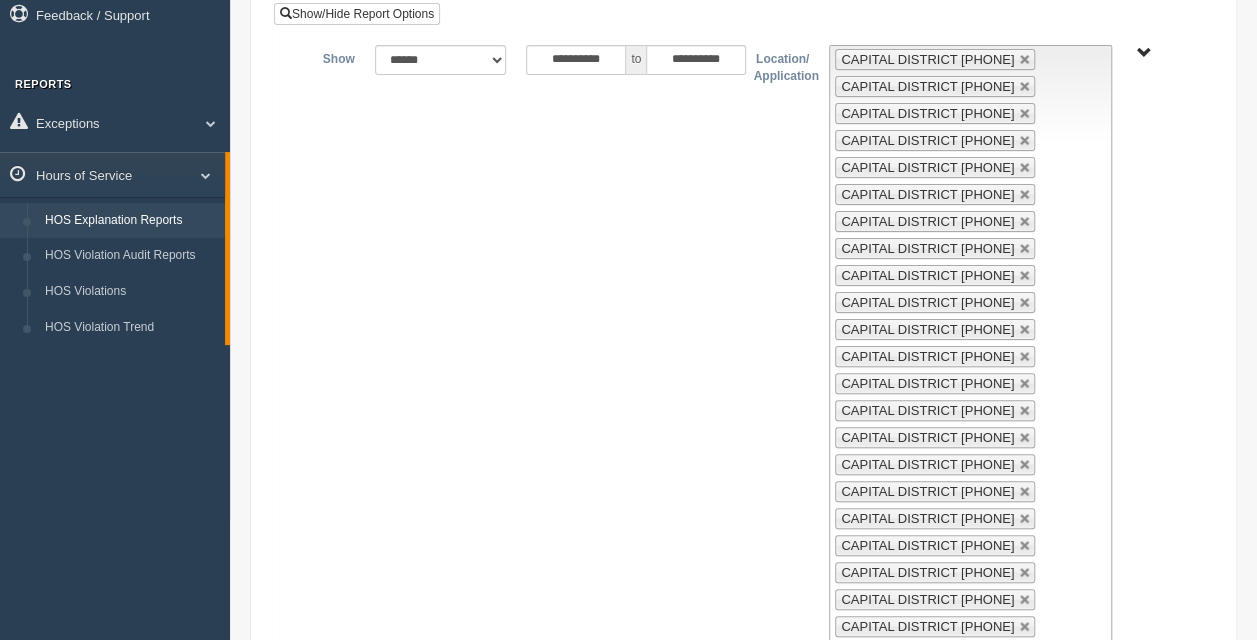 scroll, scrollTop: 0, scrollLeft: 0, axis: both 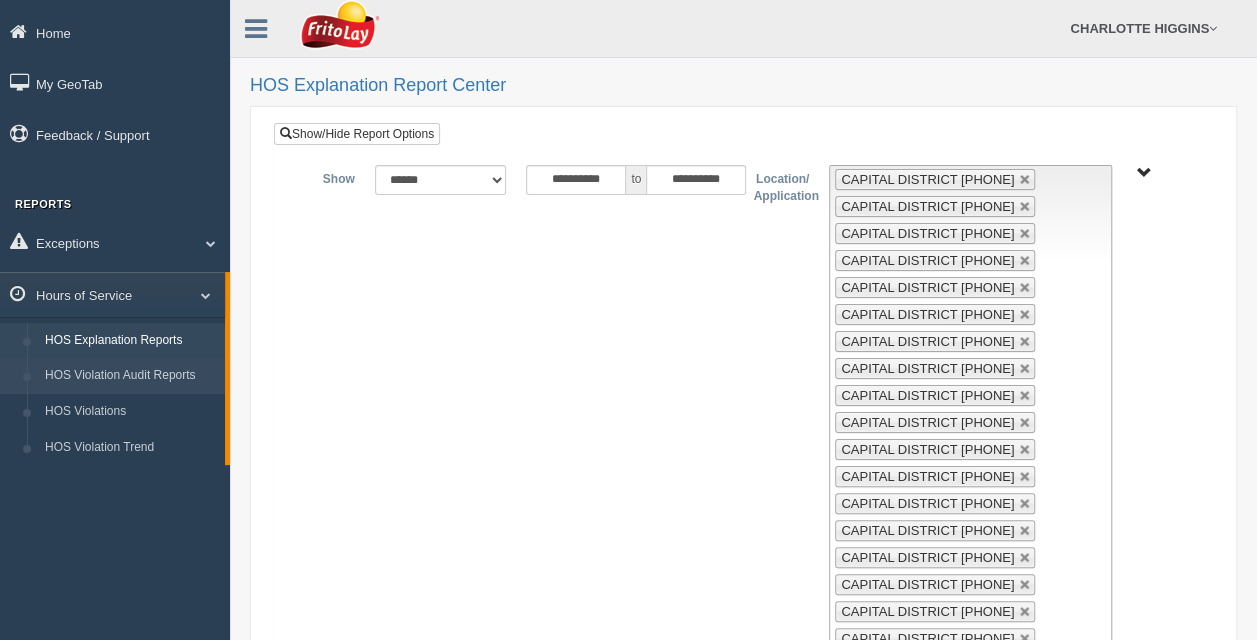 click on "HOS Violation Audit Reports" at bounding box center [130, 376] 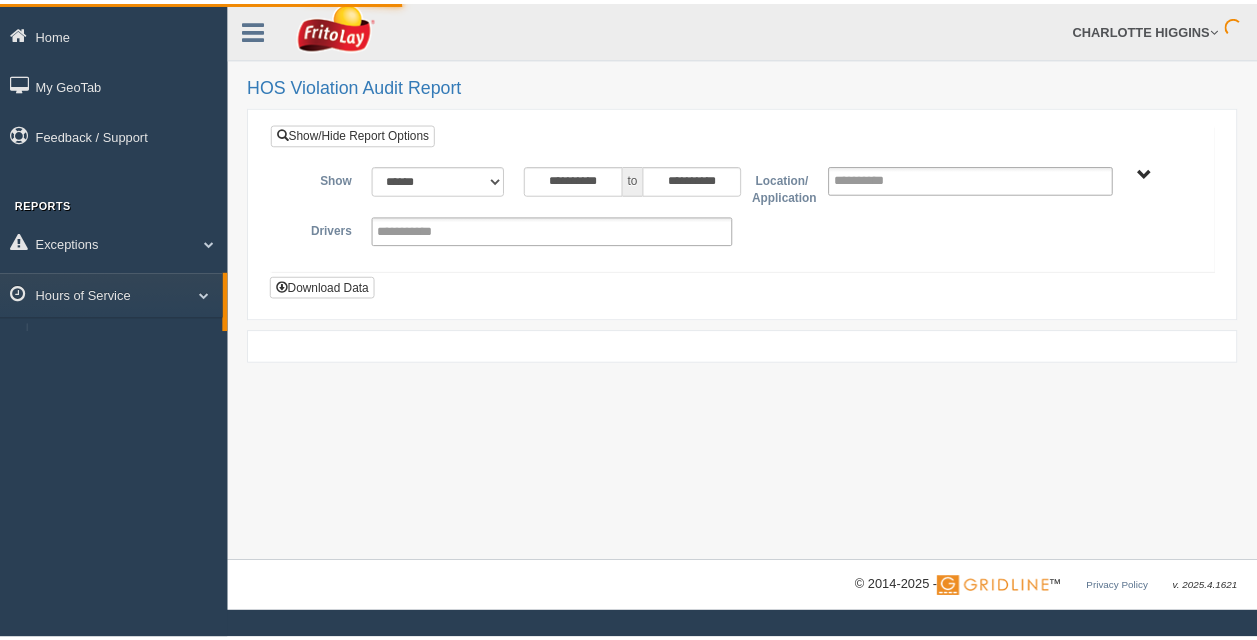scroll, scrollTop: 0, scrollLeft: 0, axis: both 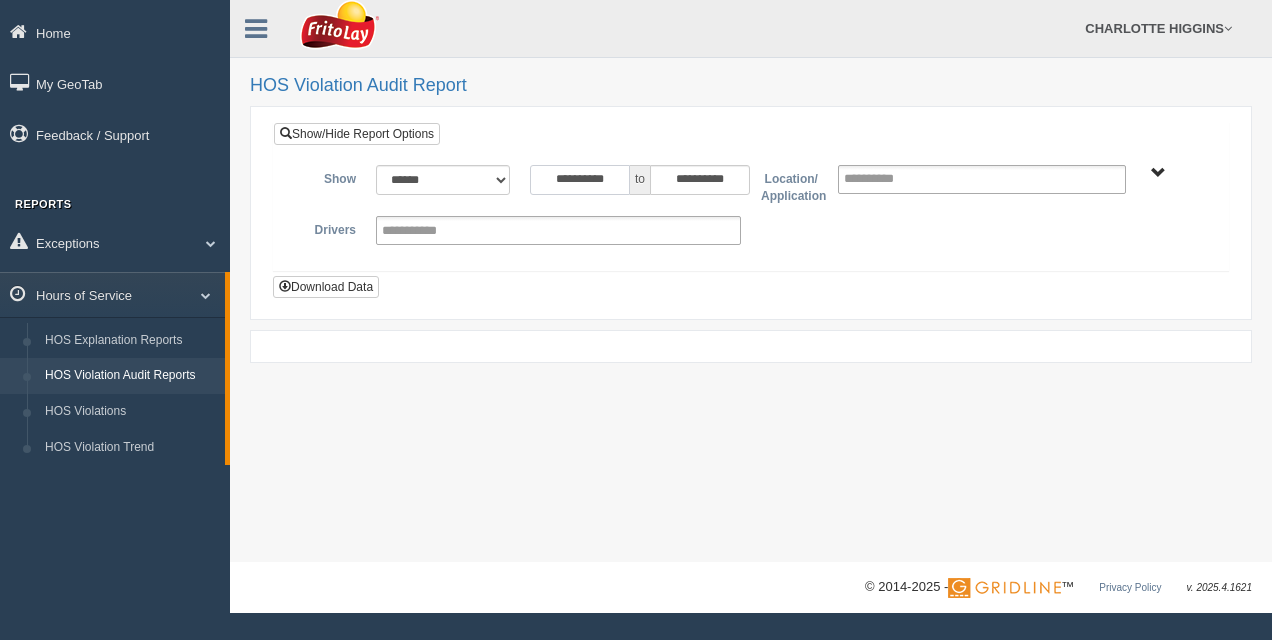 click on "**********" at bounding box center (580, 180) 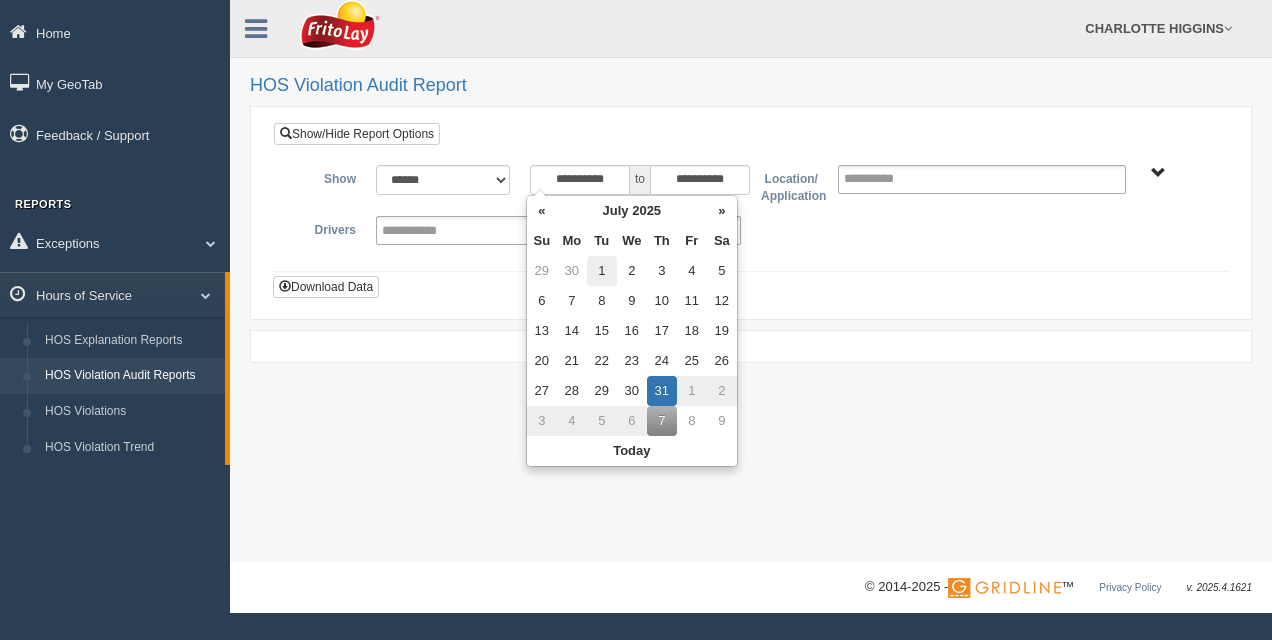 click on "1" at bounding box center [602, 271] 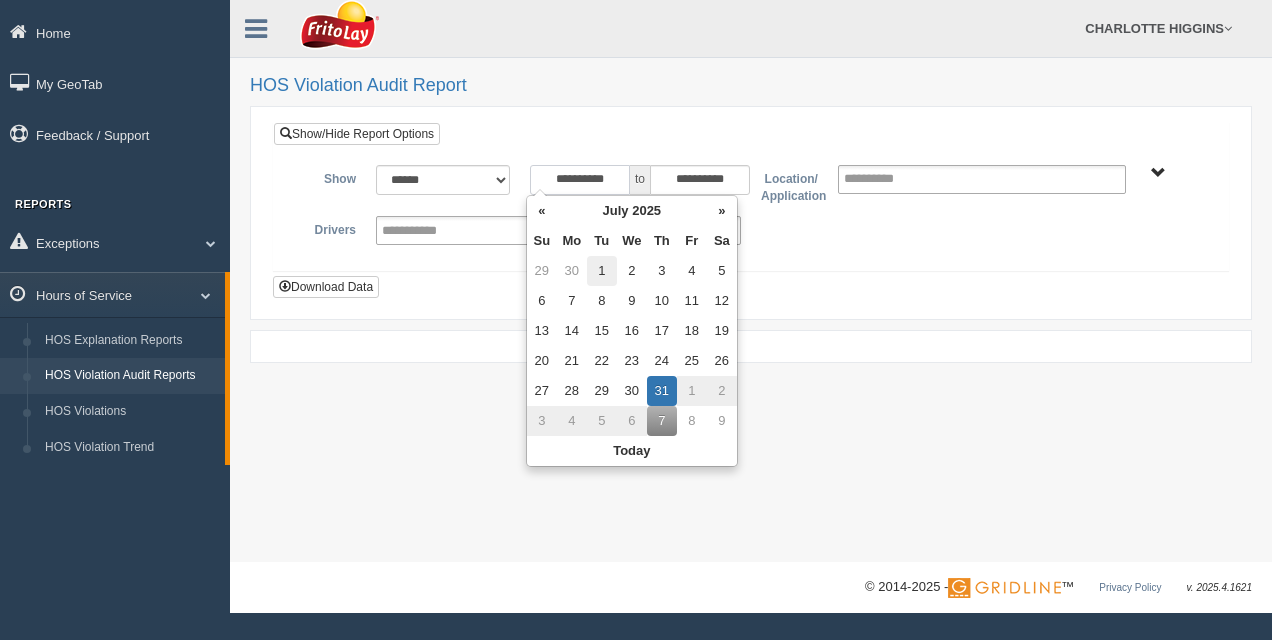 type on "**********" 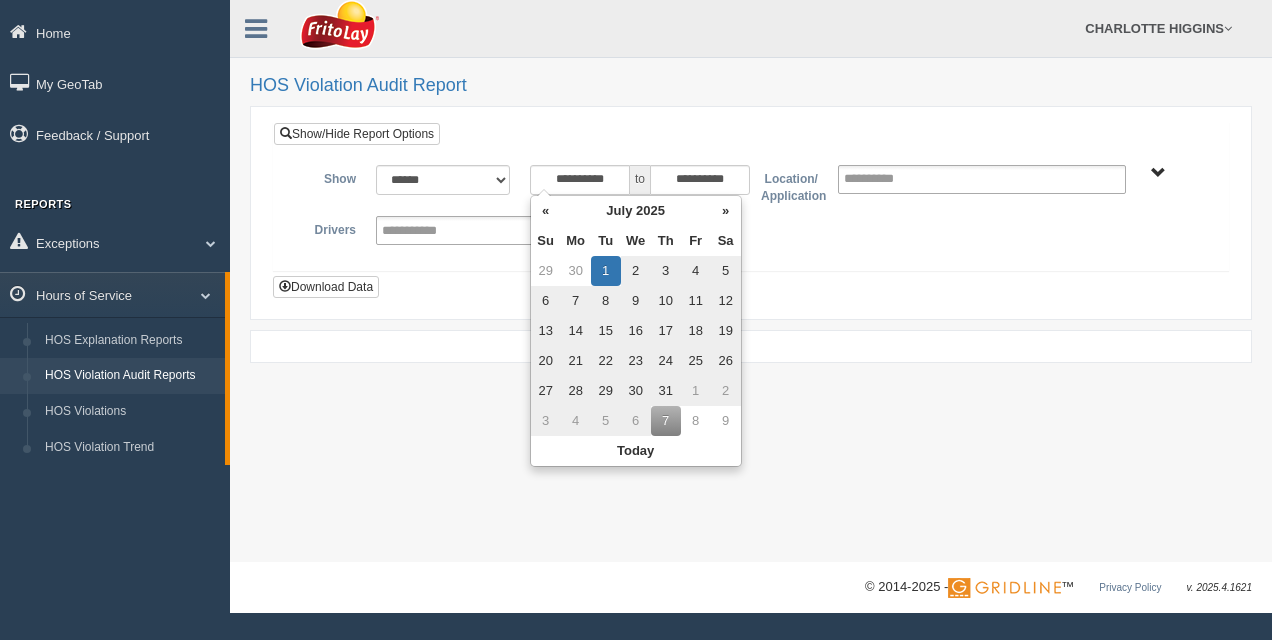 click on "**********" at bounding box center (751, 210) 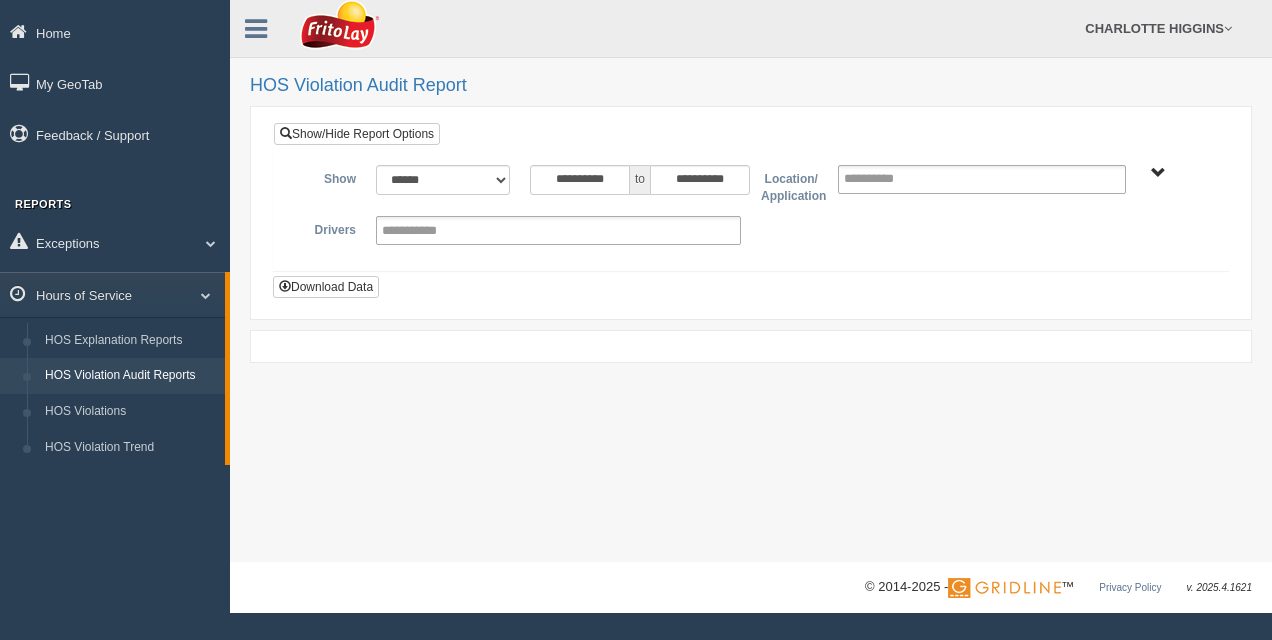 click on "RETAIL SALES" at bounding box center (1158, 173) 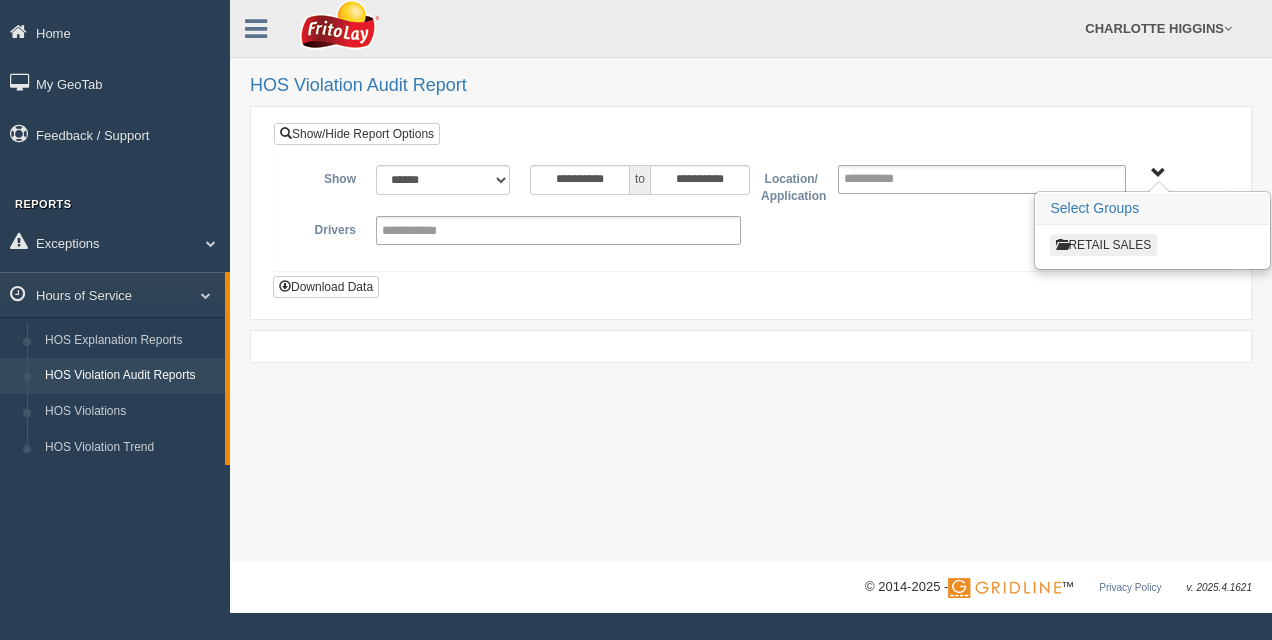 click on "RETAIL SALES" at bounding box center [1103, 245] 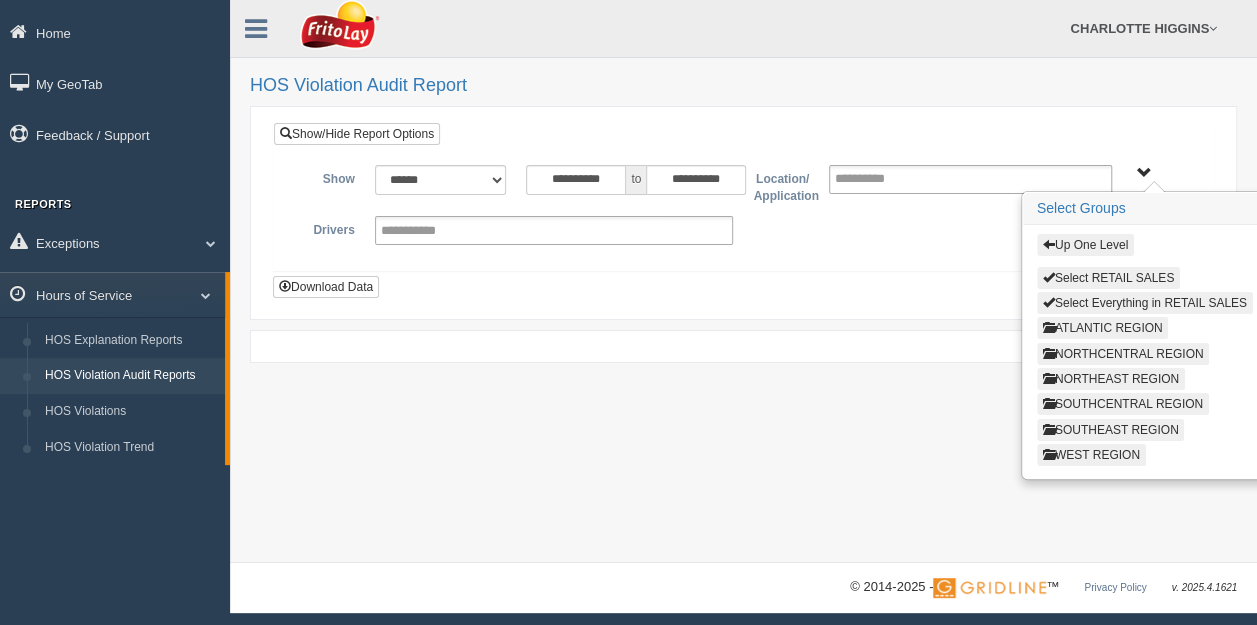 click on "ATLANTIC REGION" at bounding box center [1103, 328] 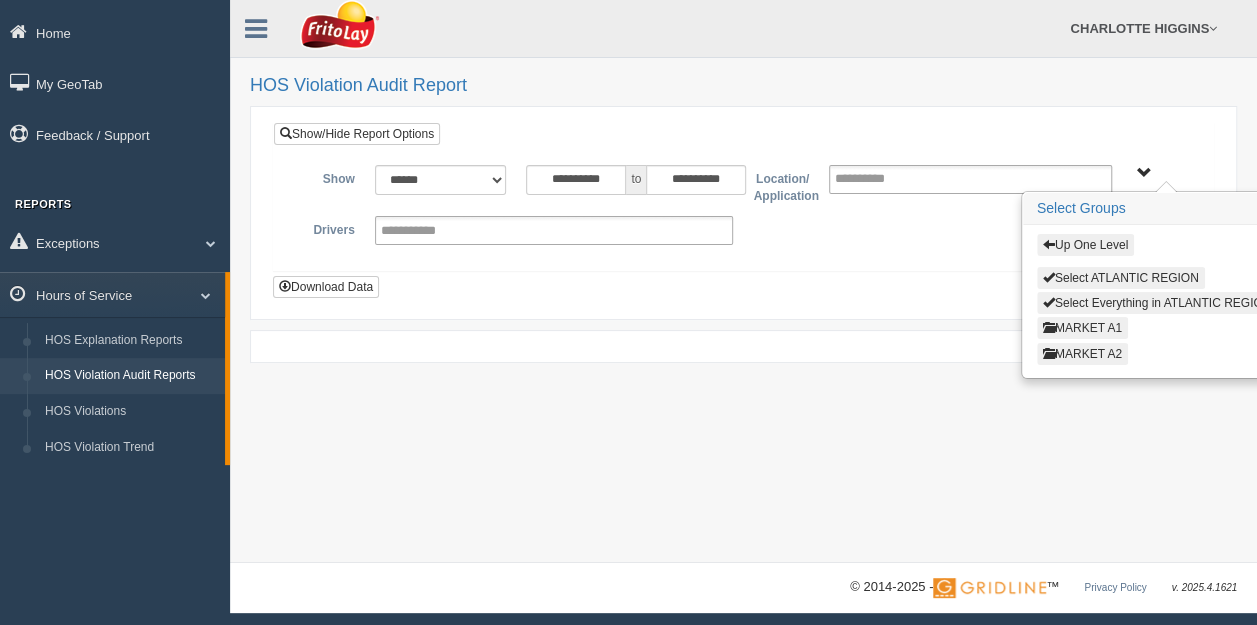 click on "MARKET A1" at bounding box center [1082, 328] 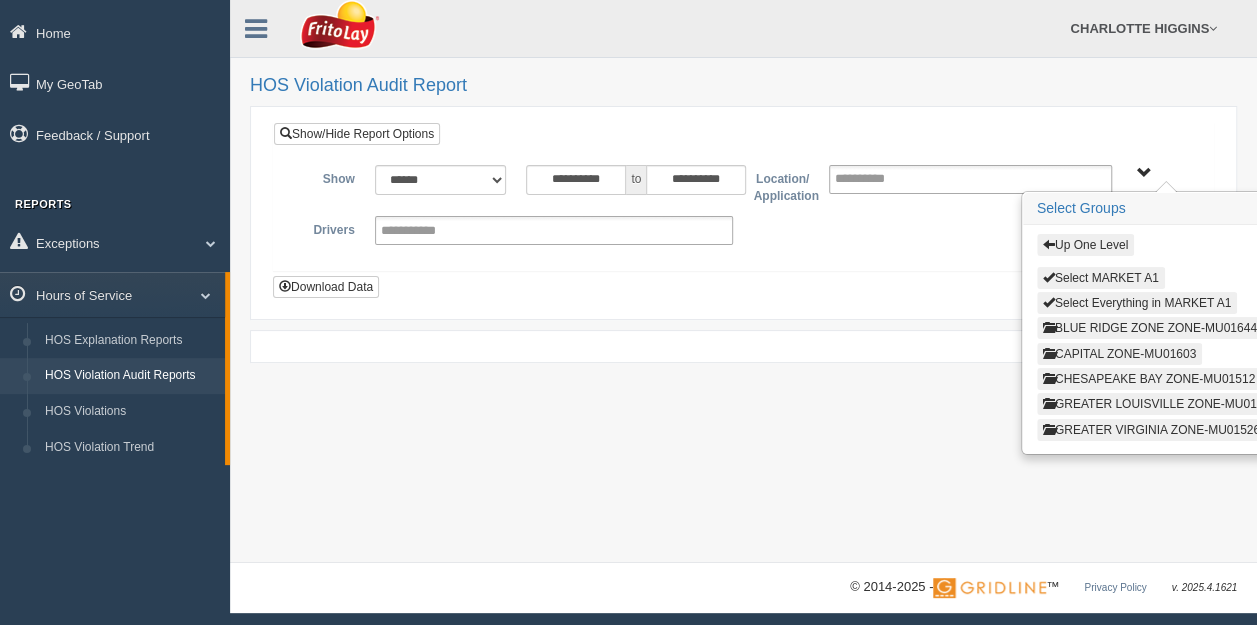 click on "CAPITAL ZONE-MU01603" at bounding box center (1119, 354) 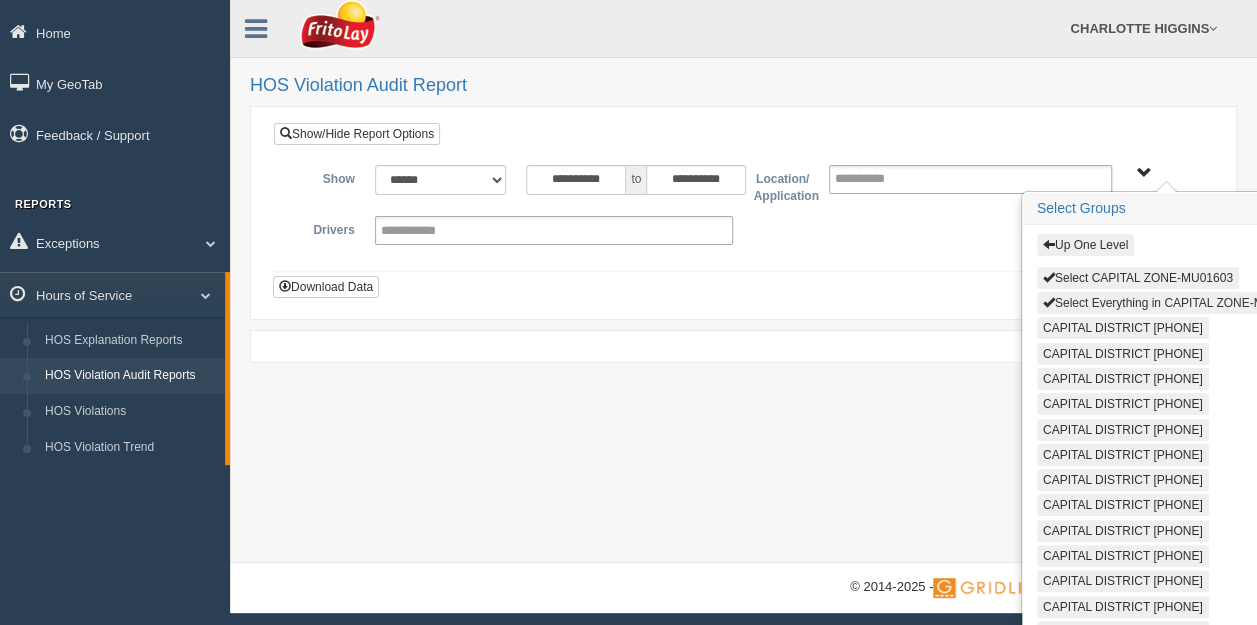 click on "Select Everything in CAPITAL ZONE-MU01603" at bounding box center (1174, 303) 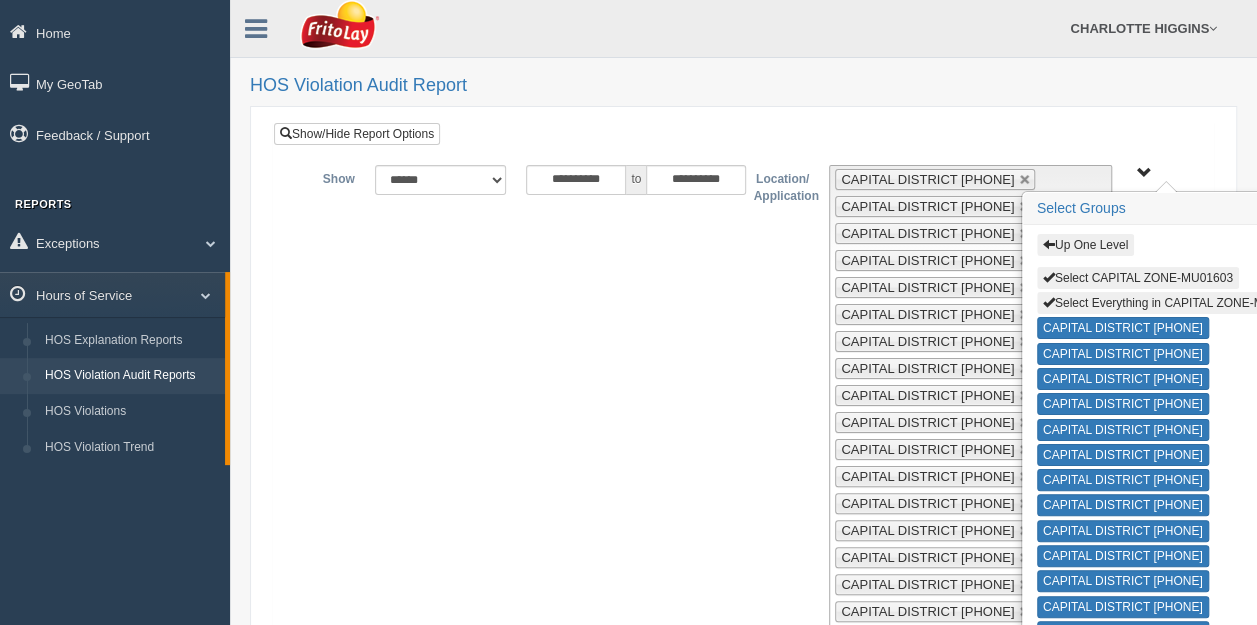 type 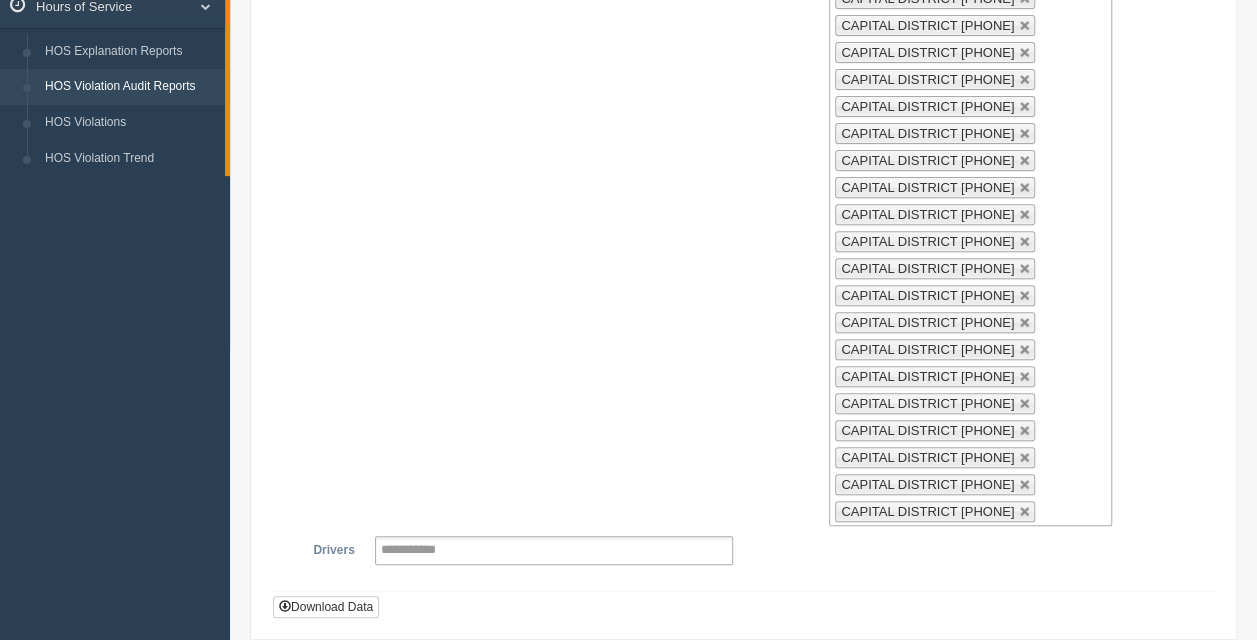 scroll, scrollTop: 295, scrollLeft: 0, axis: vertical 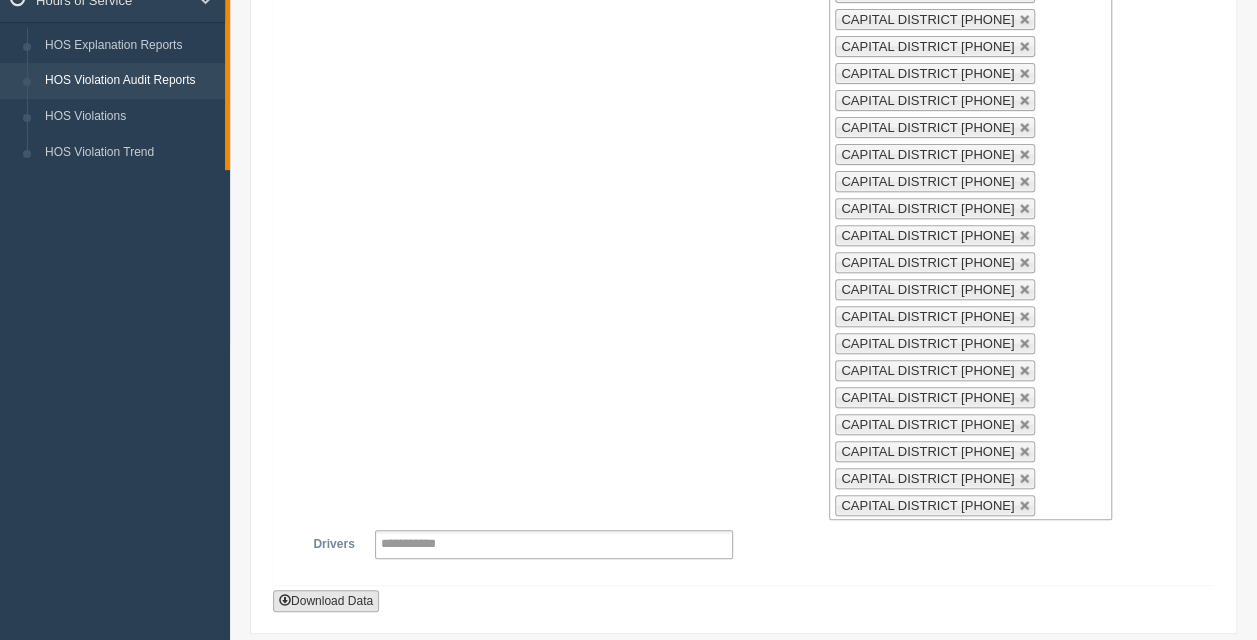 click on "Download Data" at bounding box center (326, 601) 